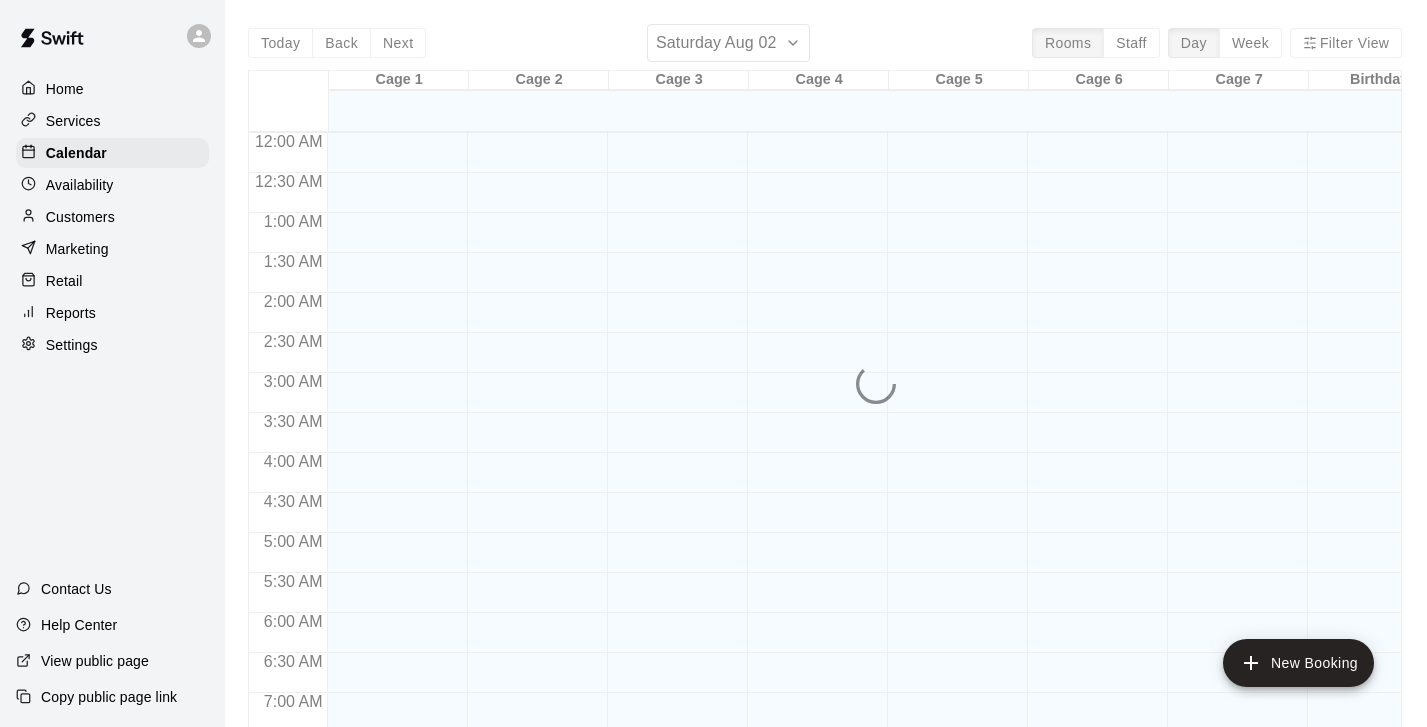scroll, scrollTop: 0, scrollLeft: 0, axis: both 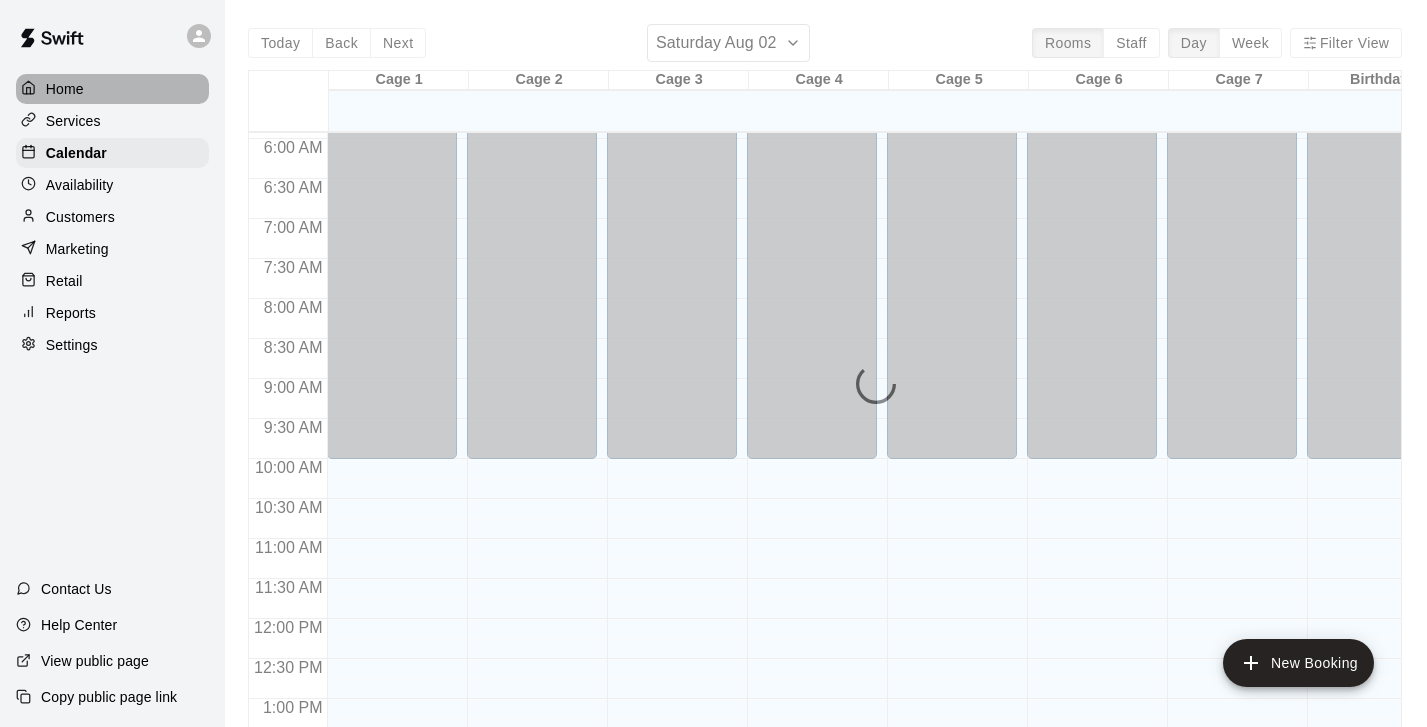 click on "Home" at bounding box center (65, 89) 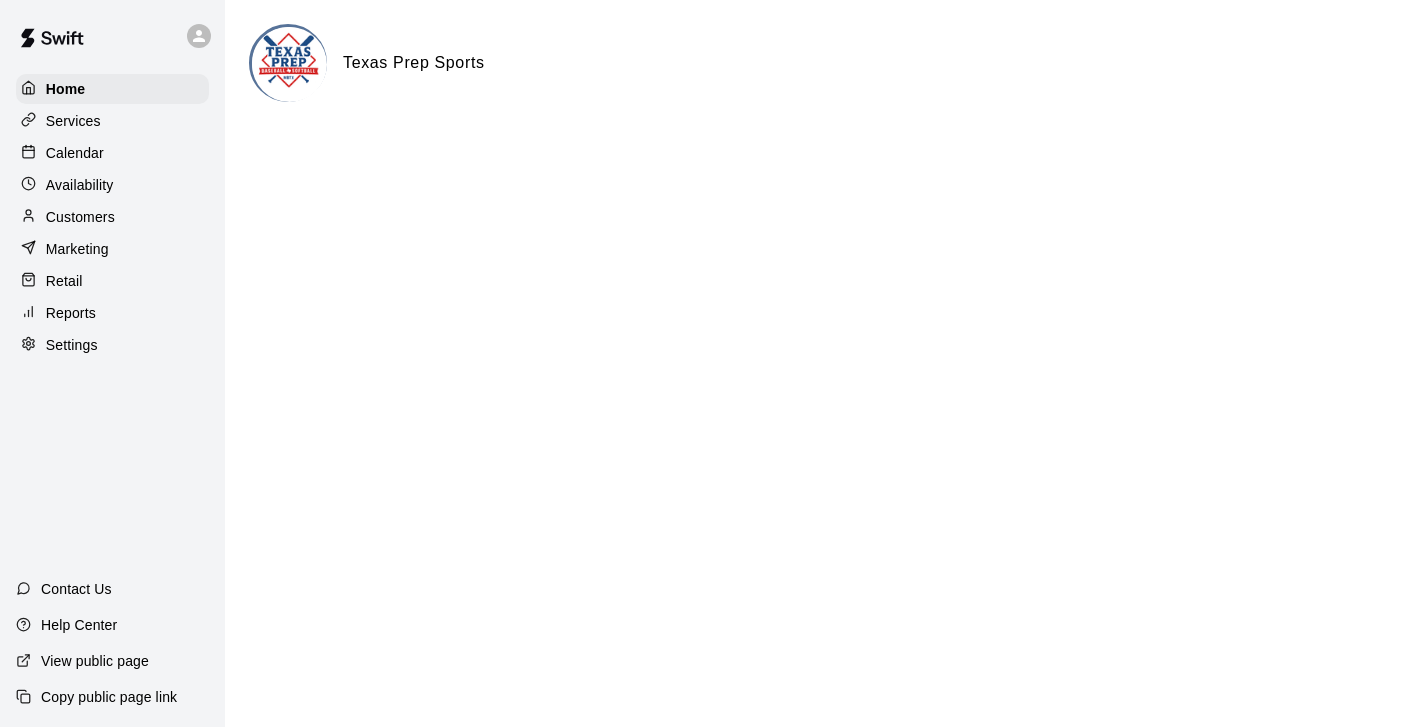 click on "Reports" at bounding box center [71, 313] 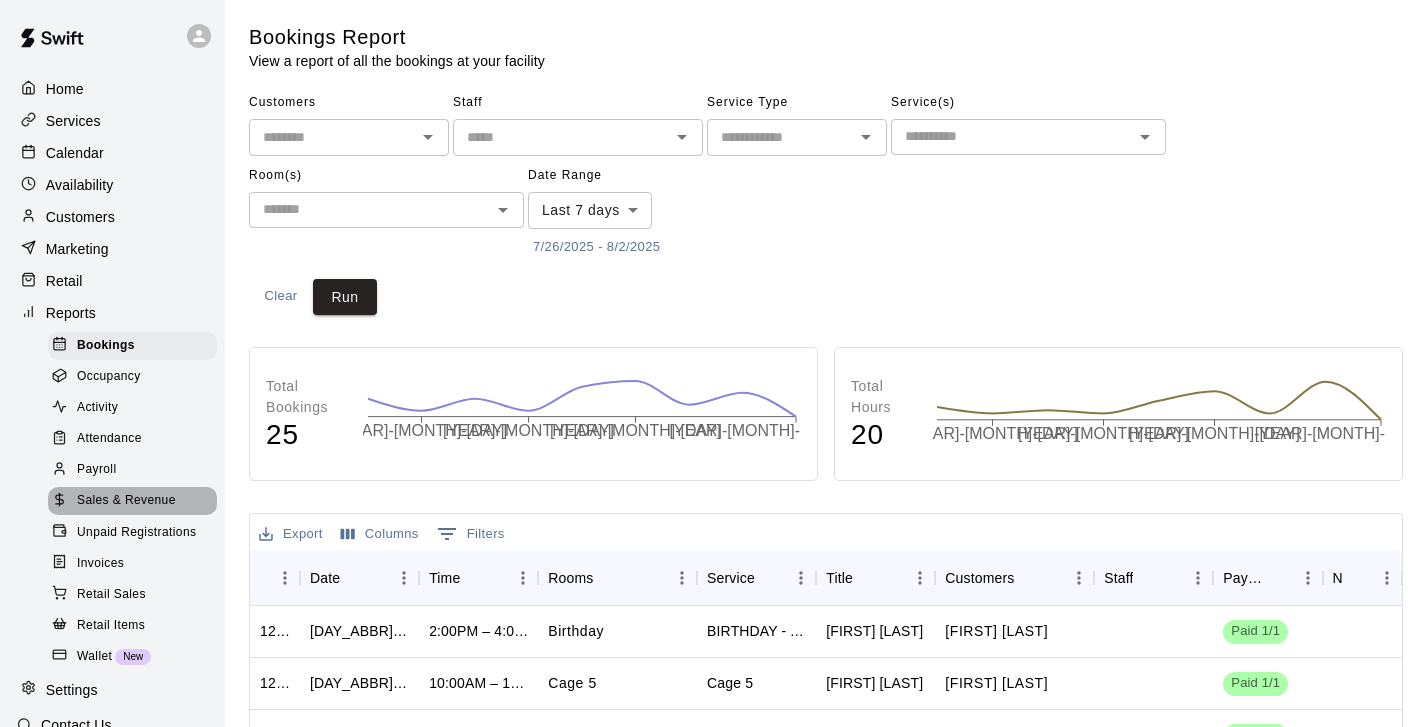 click on "Sales & Revenue" at bounding box center (126, 501) 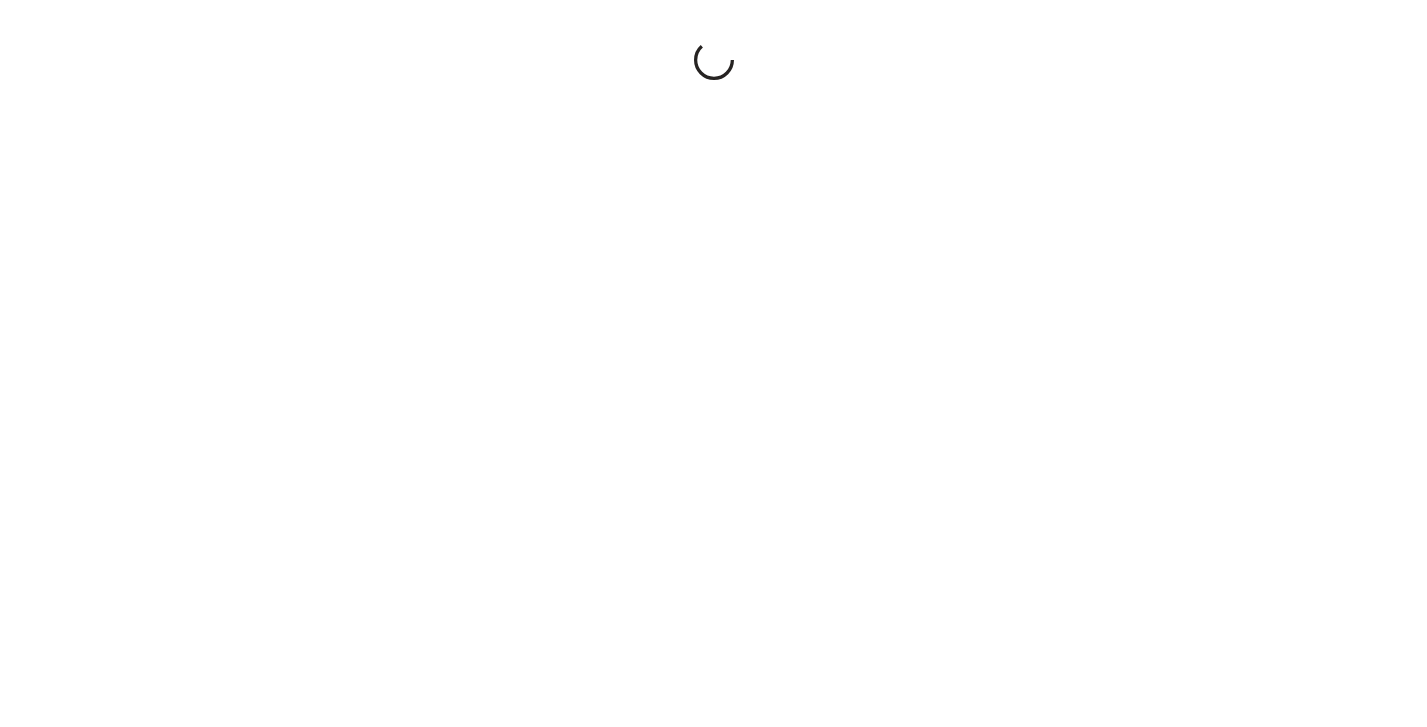 scroll, scrollTop: 0, scrollLeft: 0, axis: both 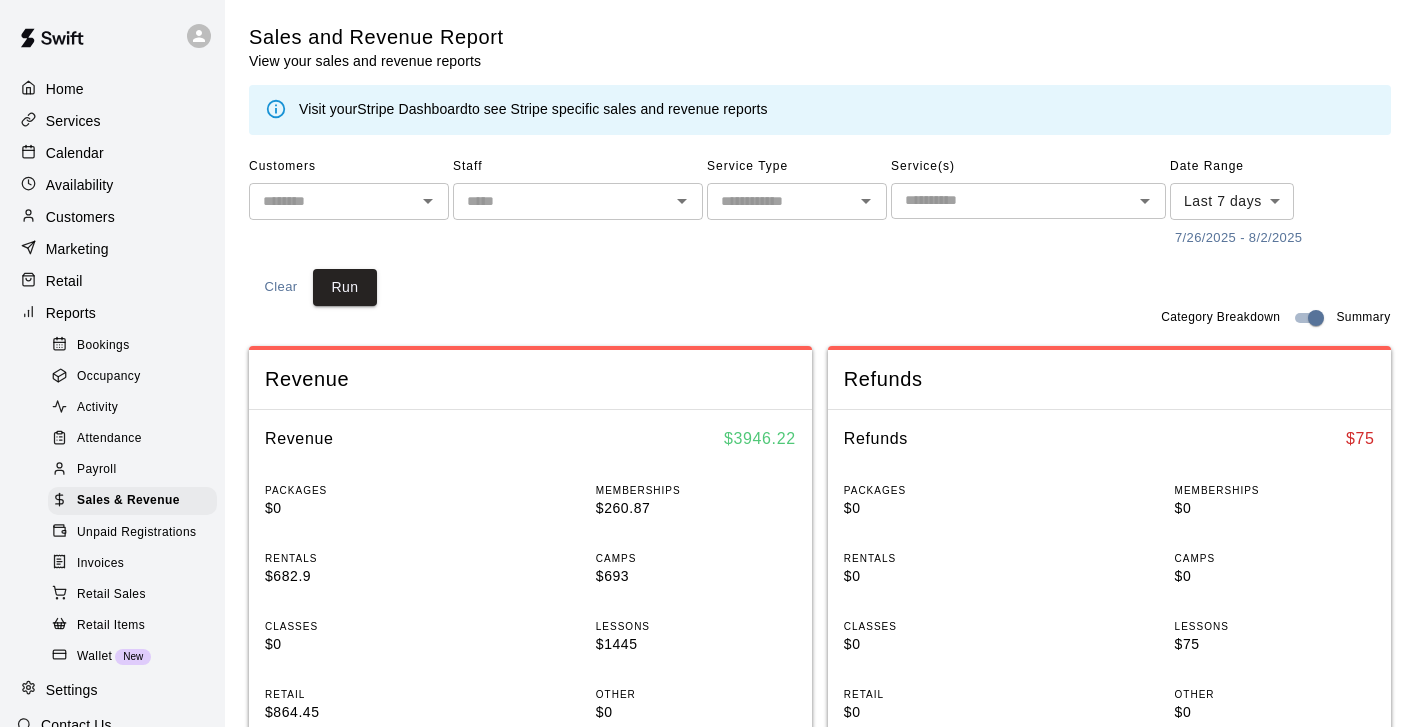 click on "Customers ​ Staff ​ Service Type ​ Service(s) ​ Date Range Last 7 days **** ​ [MONTH]/[DAY]/[YEAR] - [MONTH]/[DAY]/[YEAR] Clear Run Category Breakdown Summary   Revenue Revenue $ [AMOUNT] PACKAGES $0 MEMBERSHIPS $260.87 RENTALS $682.9 CAMPS $693 CLASSES $0 LESSONS $1445 RETAIL $864.45 OTHER $0   Refunds Refunds $ 75 PACKAGES $0 MEMBERSHIPS $0 RENTALS $0 CAMPS $0 CLASSES $0 LESSONS $75 RETAIL $0 OTHER $0 Export Columns 0 Filters InvoiceId Date Service Name Revenue Category Payment Method Type Stripe Payment Id Coupon Status Subtotal [ID] [MONTH] [DAY], [TIME] Retail [FIRST] [LAST] Retail POS (Swift) Charge N/A Paid" at bounding box center (713, 747) 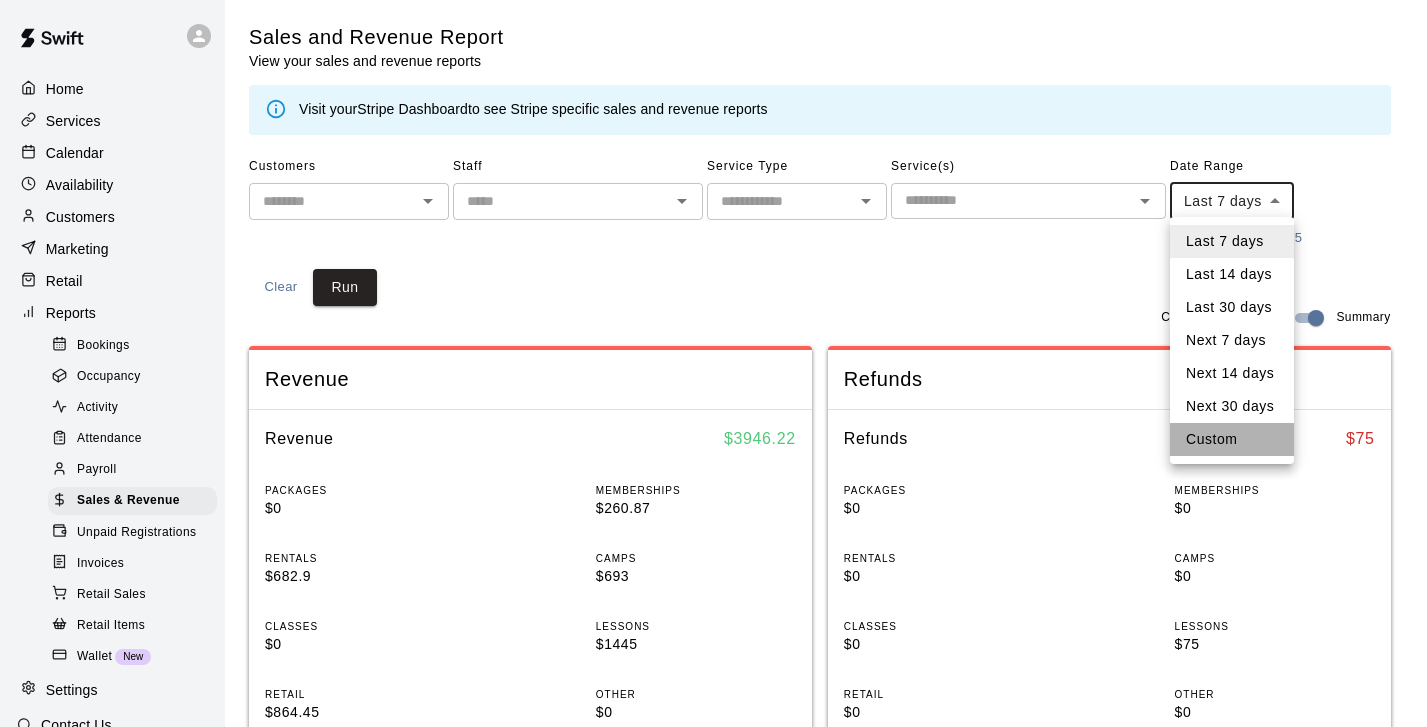 click on "Custom" at bounding box center (1232, 439) 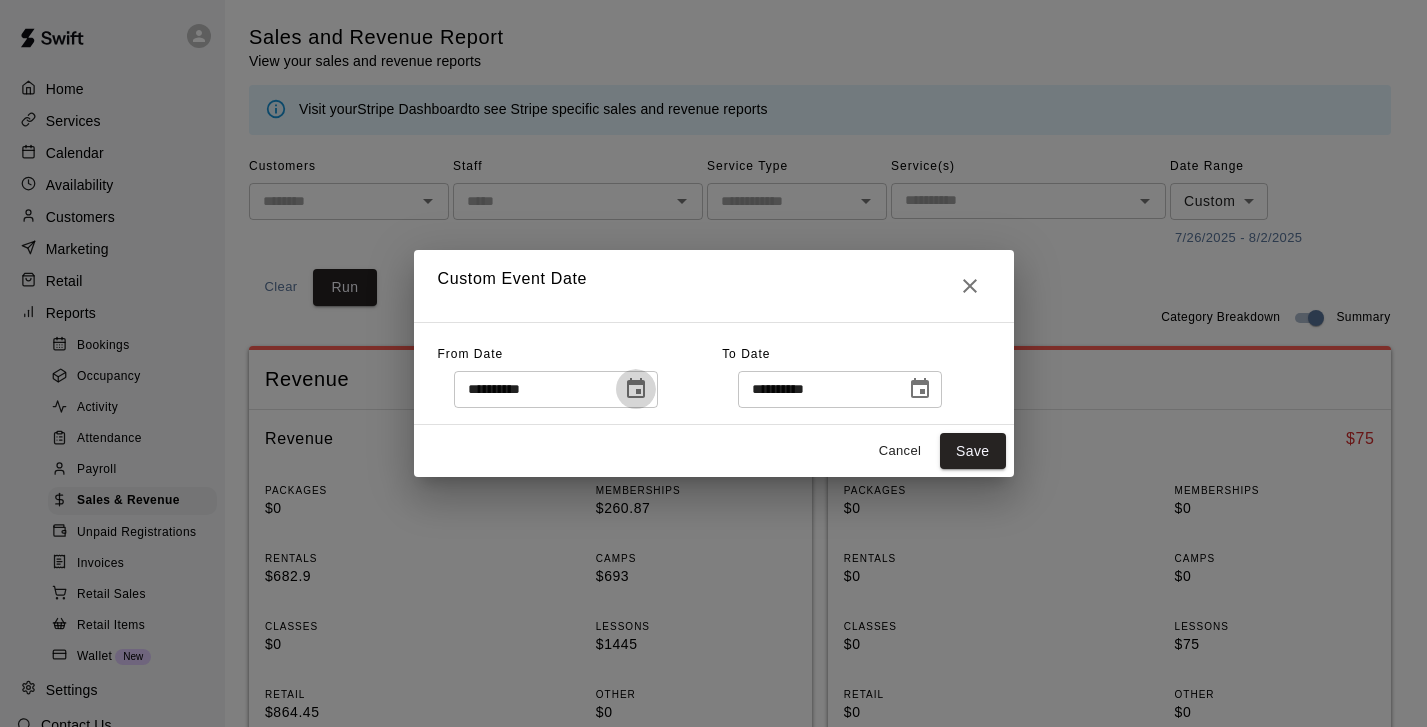 click 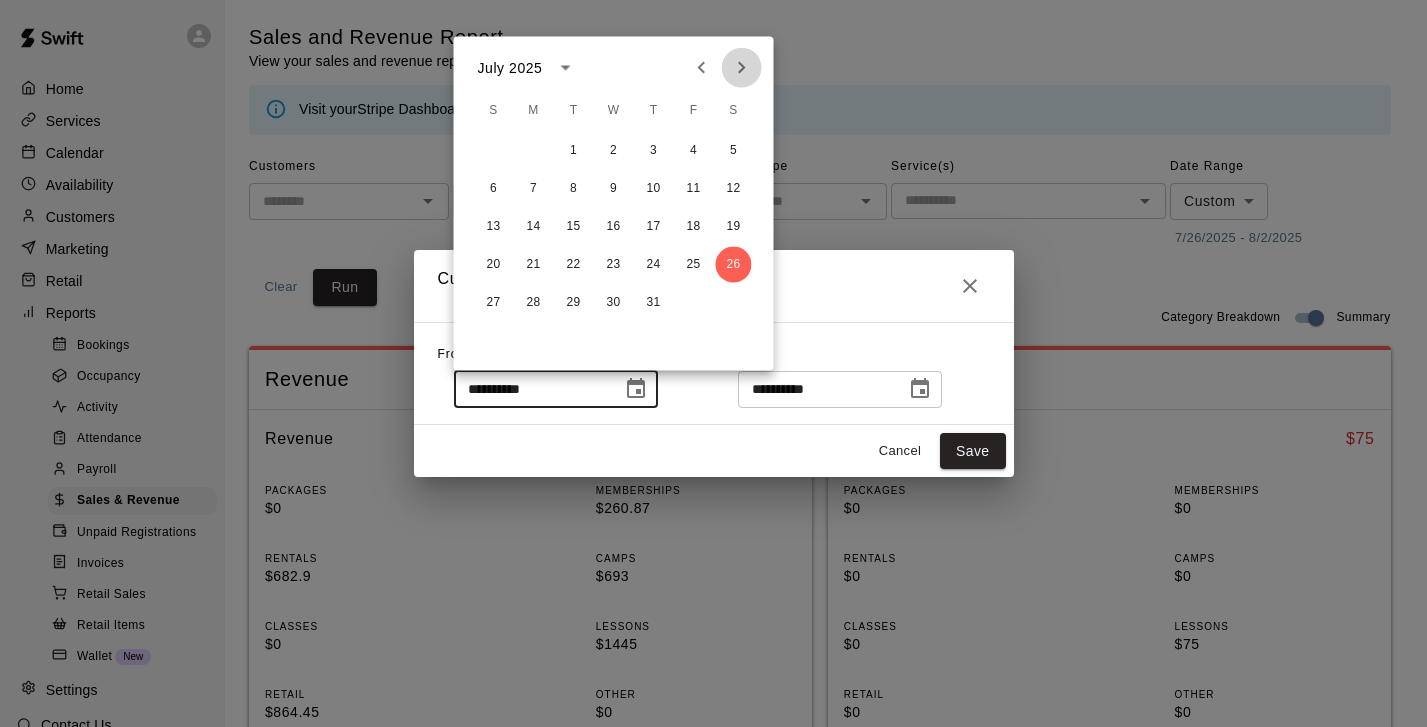 click 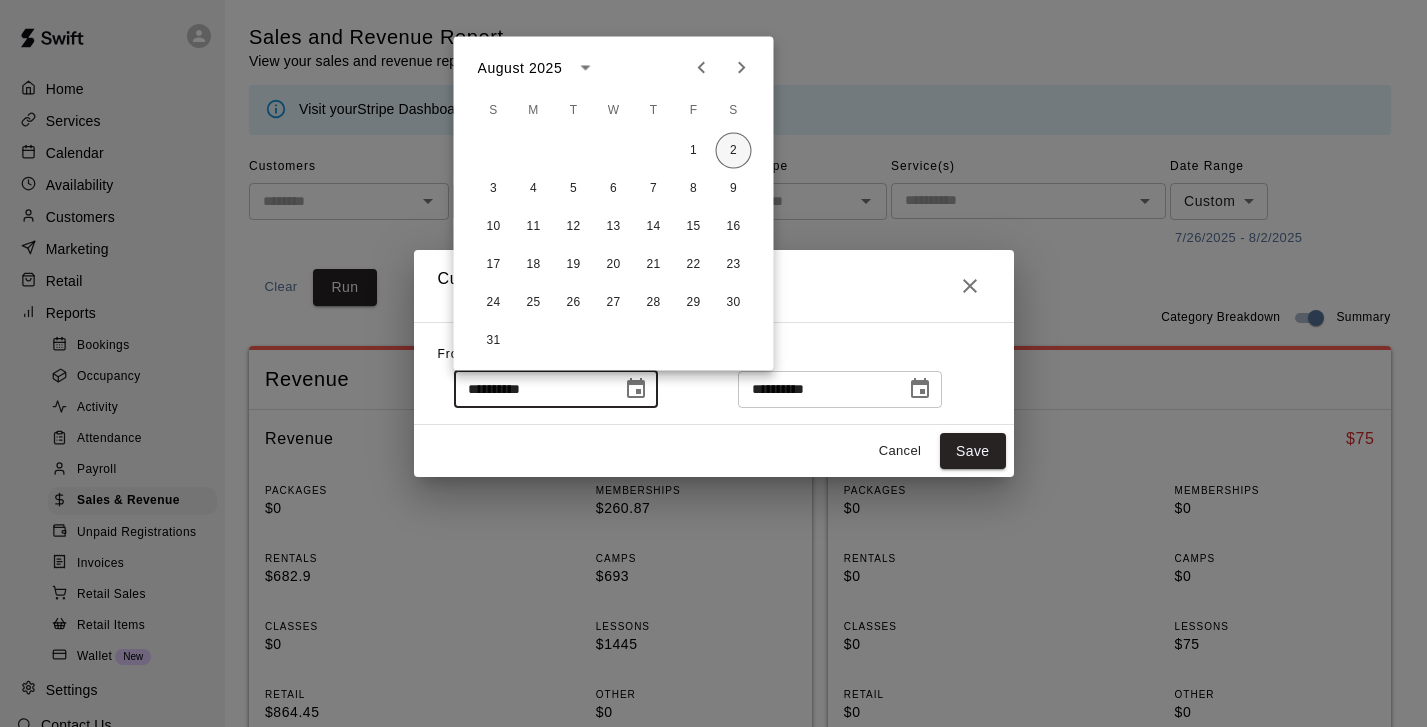 click on "2" at bounding box center (734, 151) 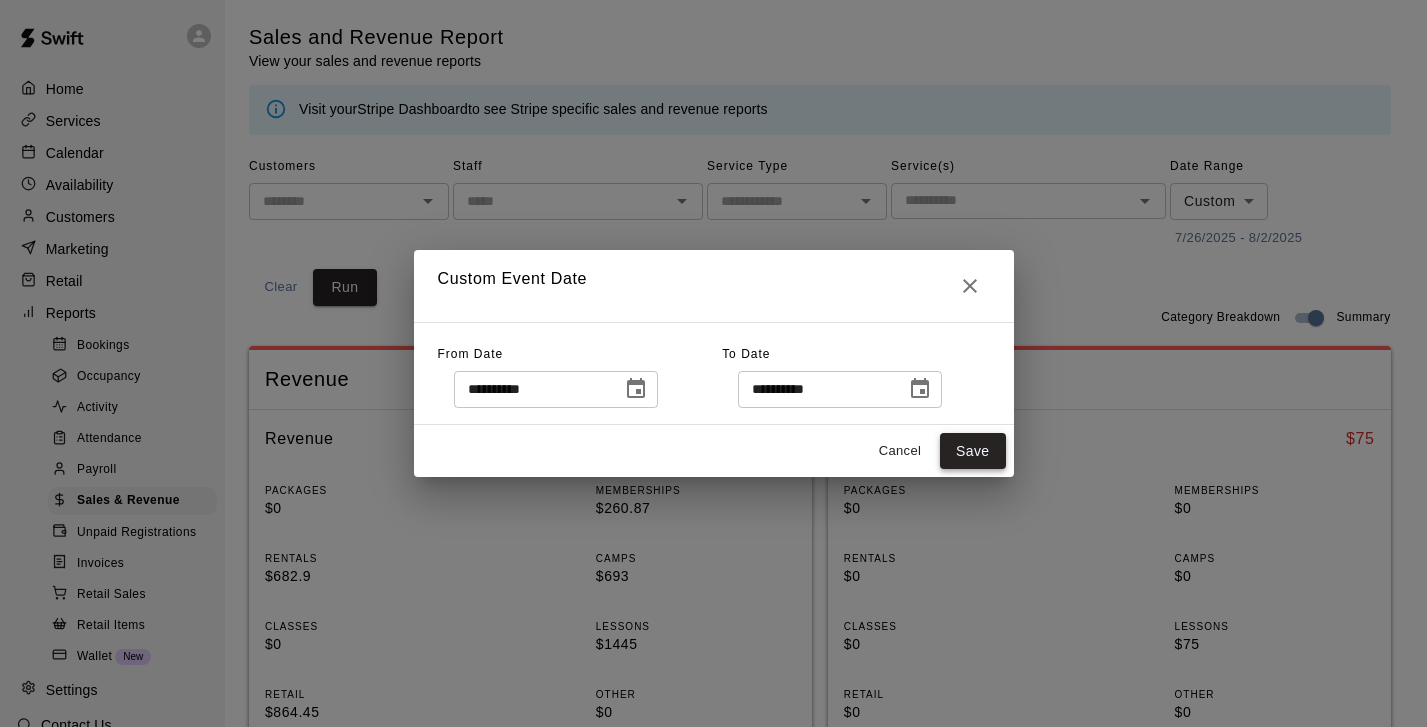 click on "Save" at bounding box center [973, 451] 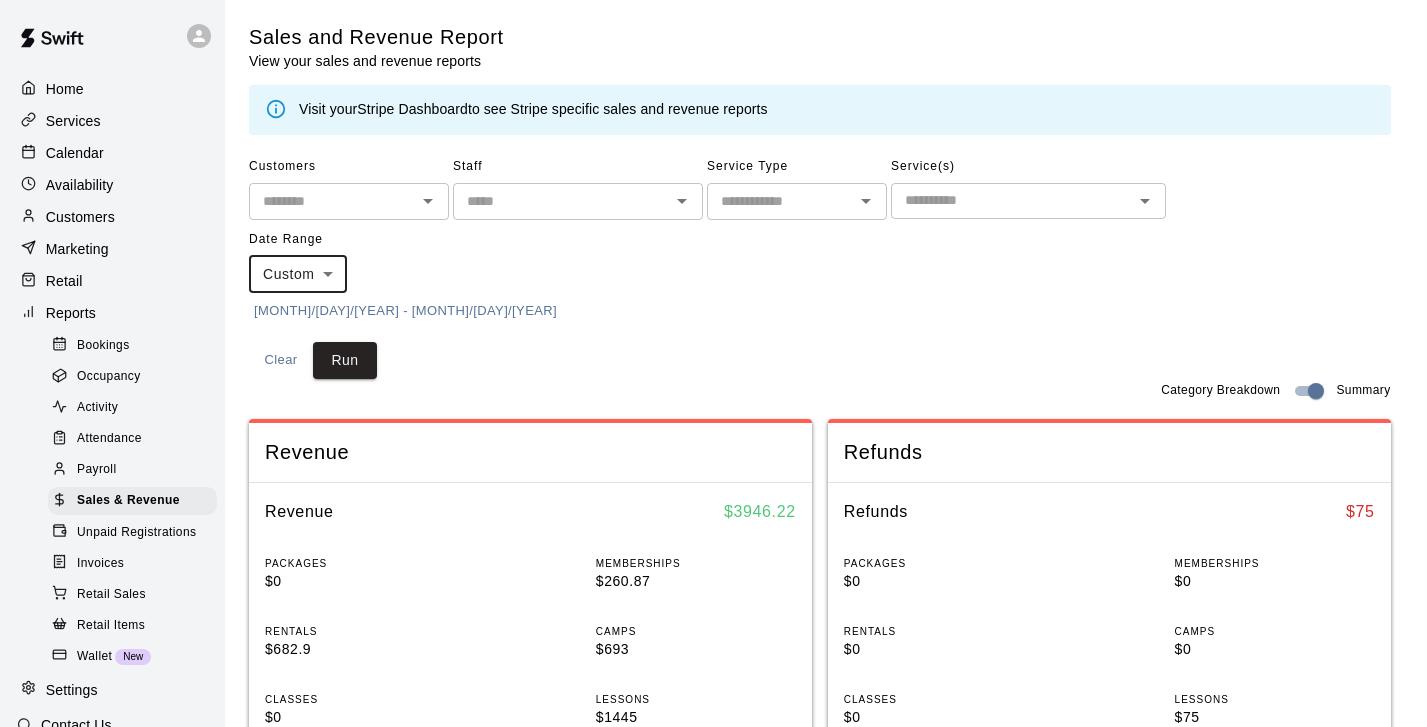 scroll, scrollTop: 0, scrollLeft: 0, axis: both 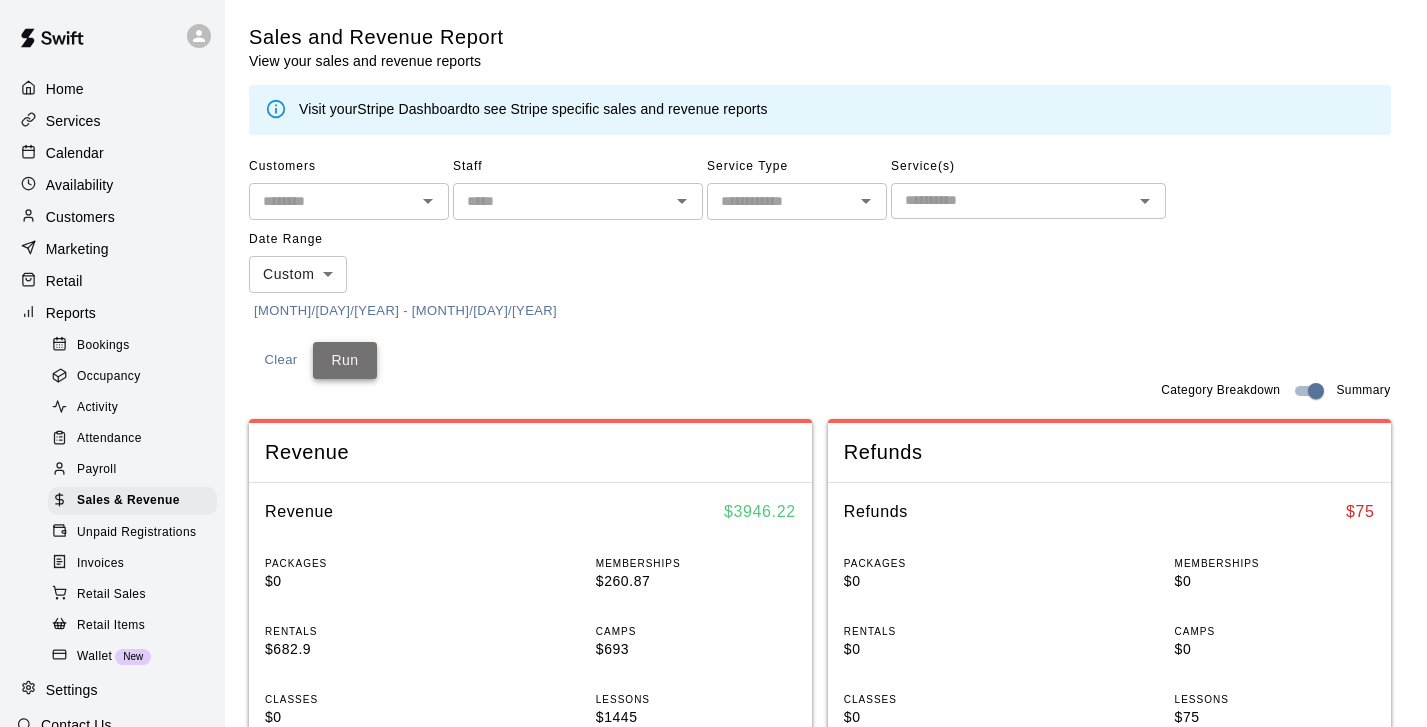 click on "Run" at bounding box center (345, 360) 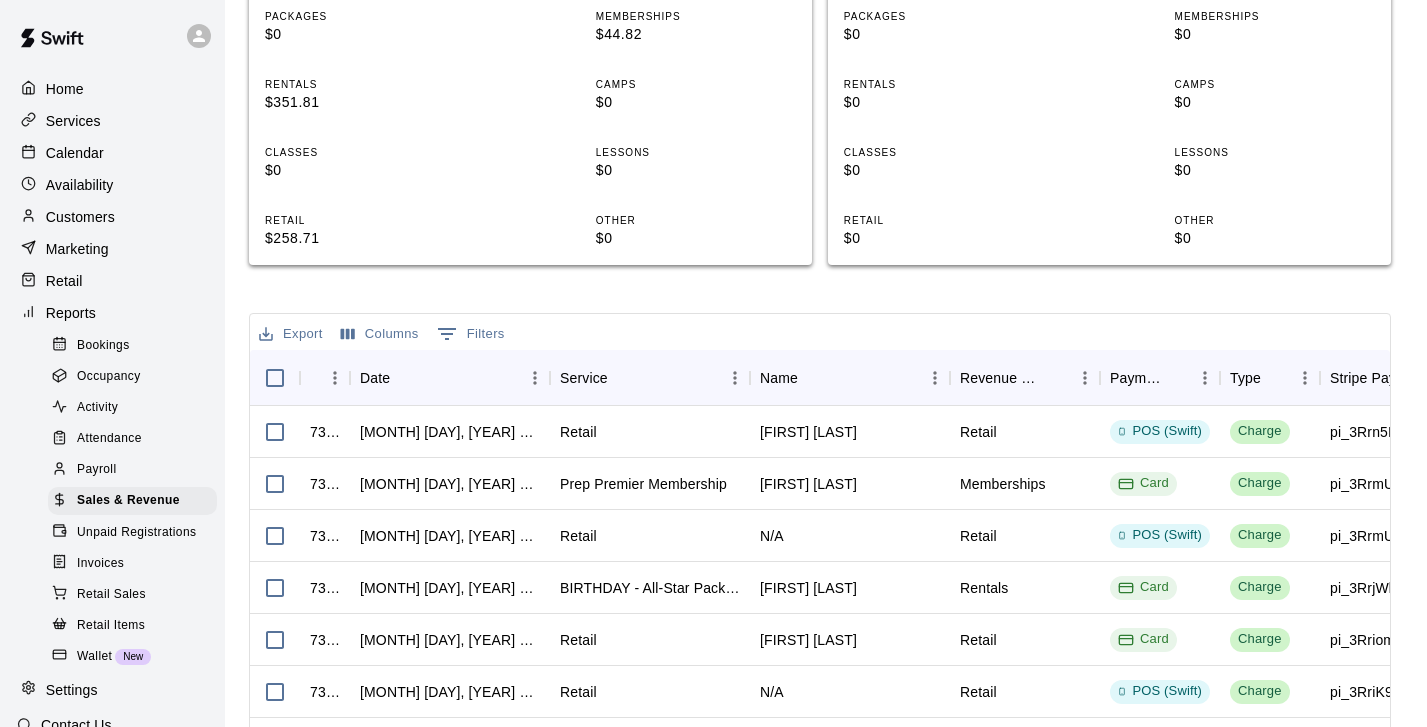 scroll, scrollTop: 547, scrollLeft: 0, axis: vertical 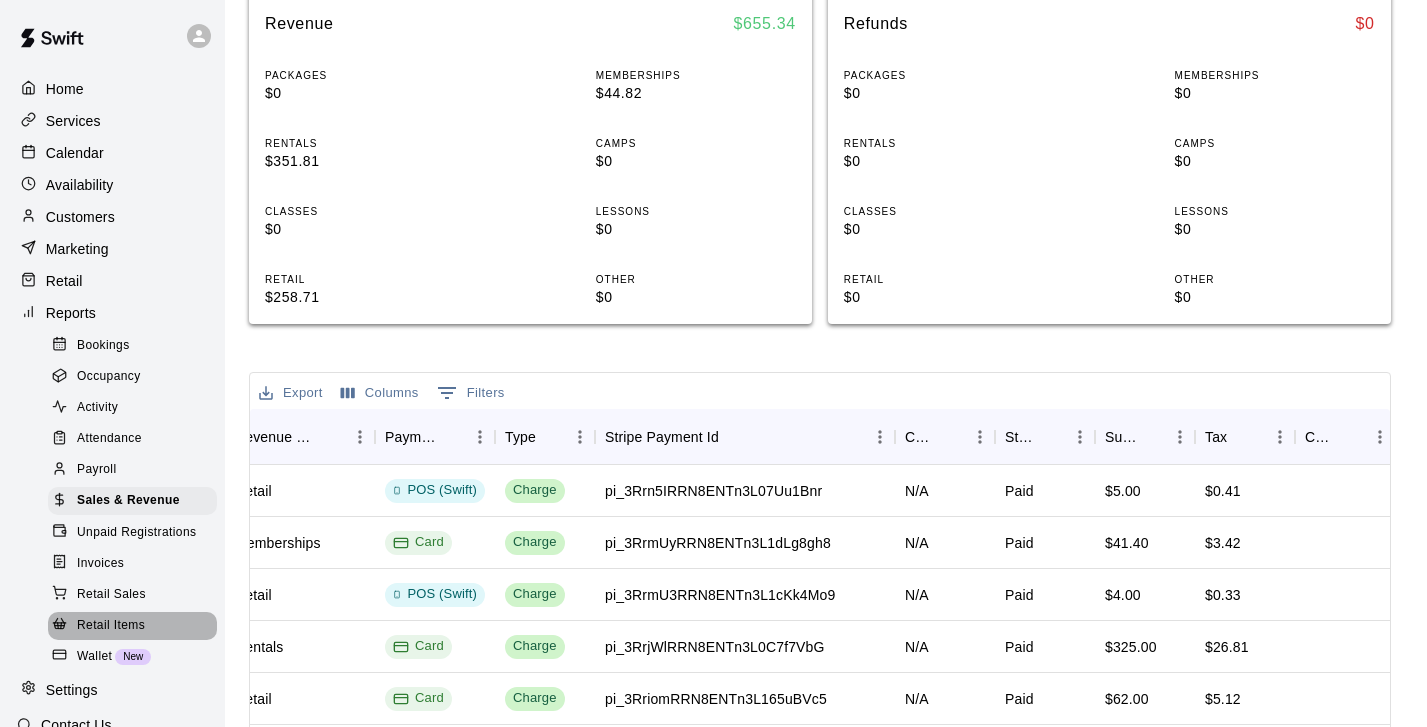 click on "Retail Items" at bounding box center (111, 626) 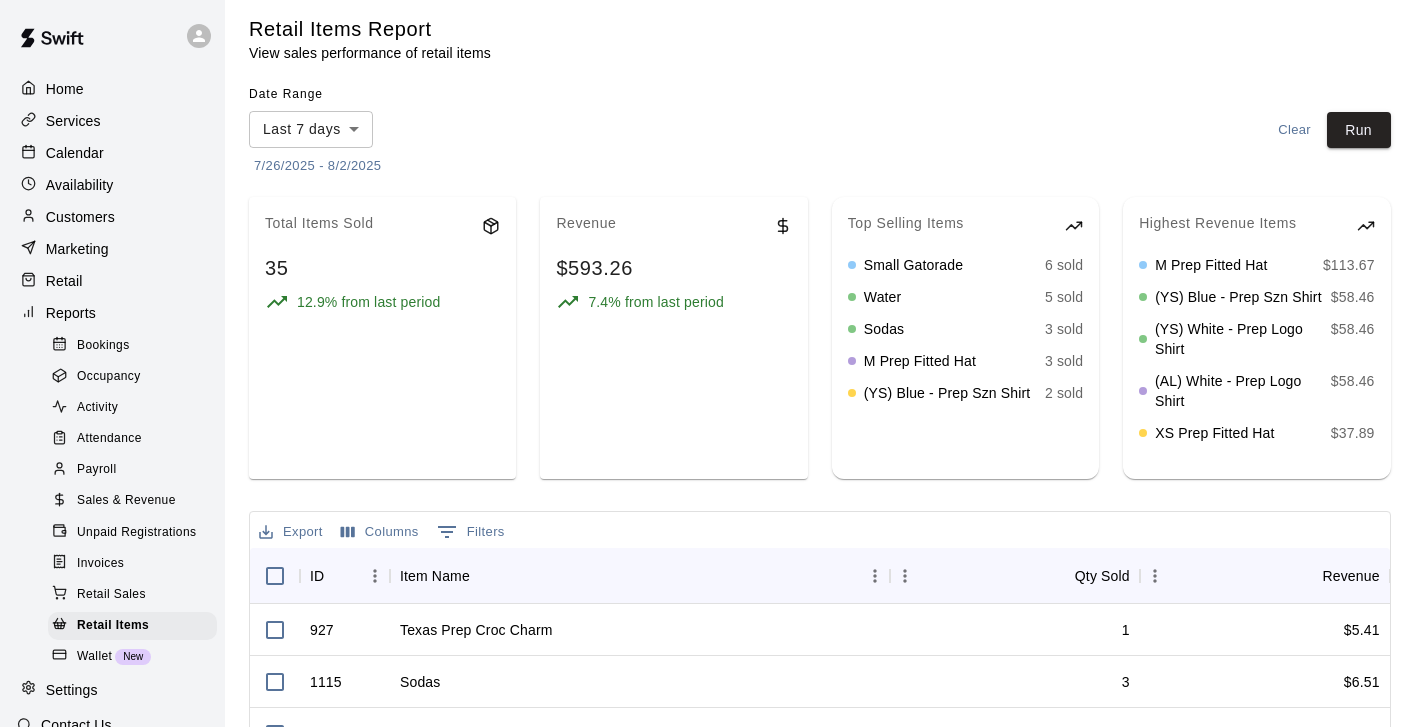 scroll, scrollTop: 8, scrollLeft: 0, axis: vertical 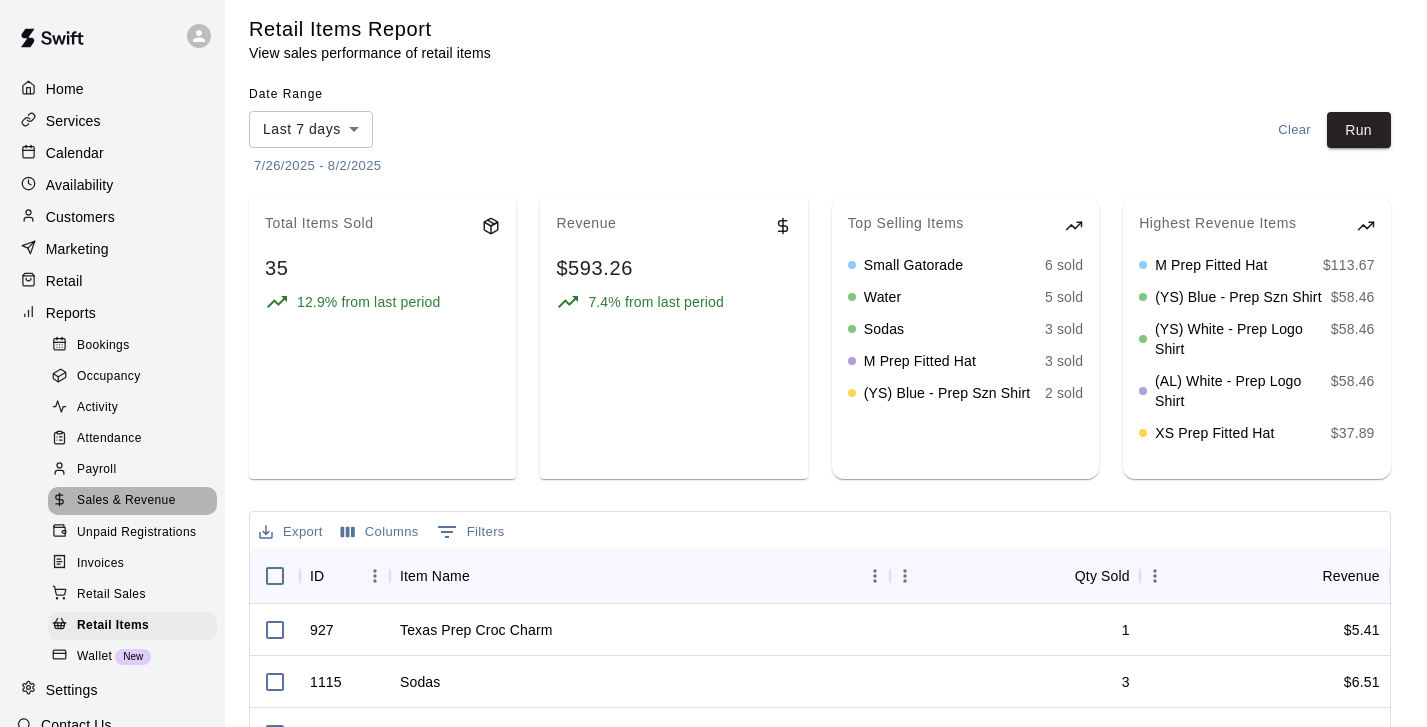 click on "Sales & Revenue" at bounding box center [126, 501] 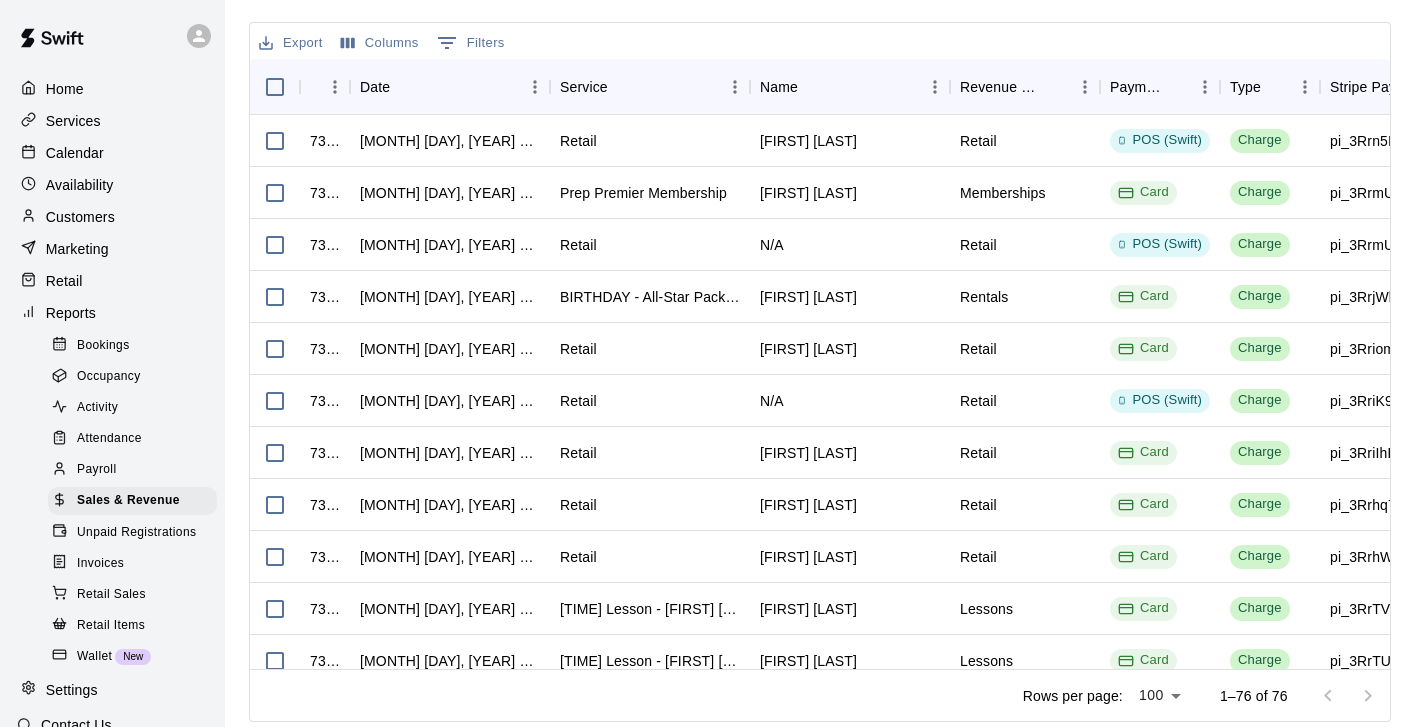 scroll, scrollTop: 763, scrollLeft: 0, axis: vertical 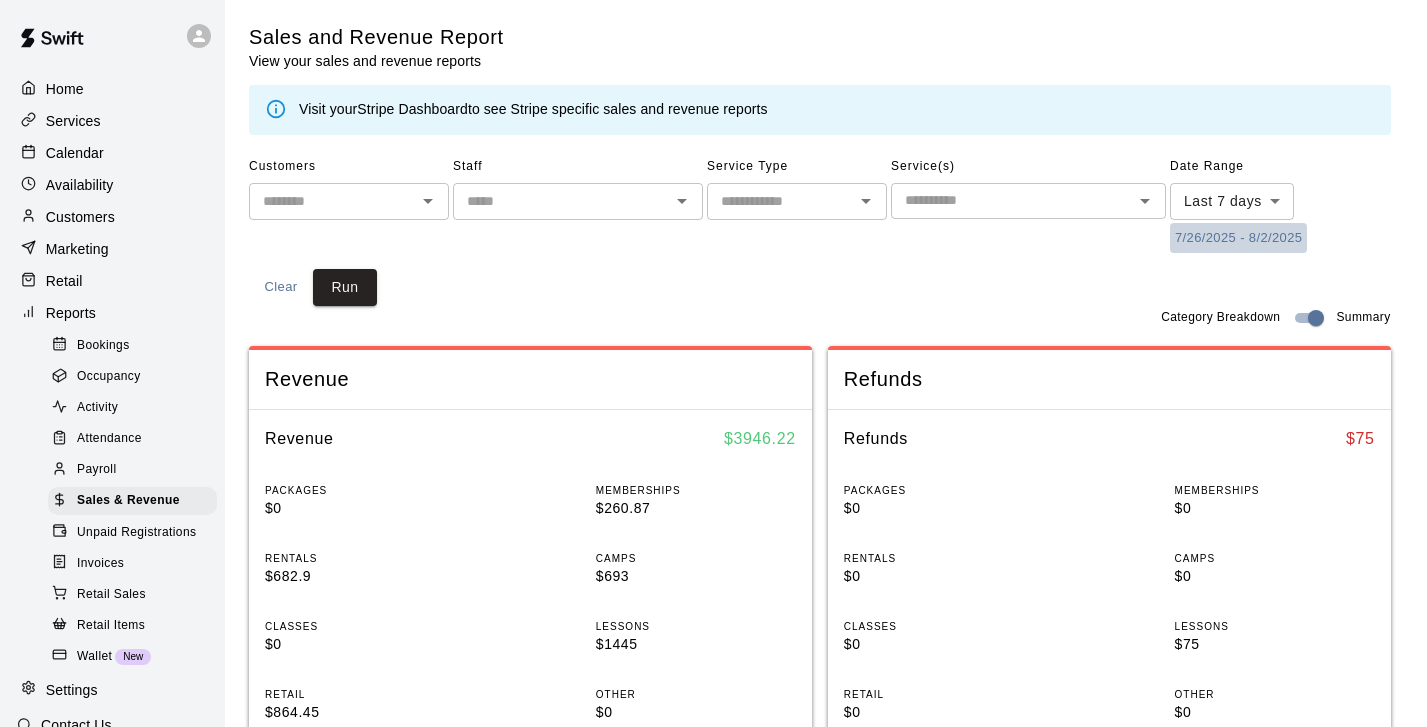 click on "7/26/2025 - 8/2/2025" at bounding box center (1238, 238) 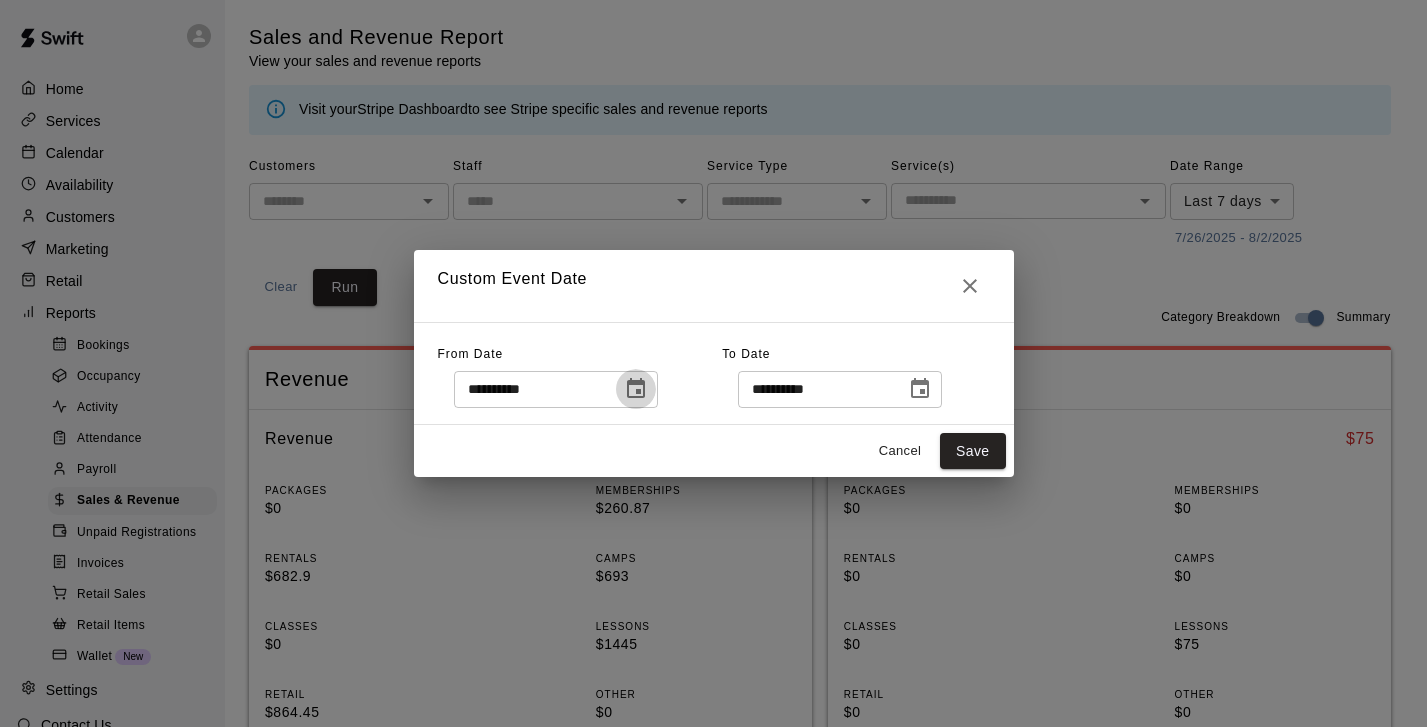 click 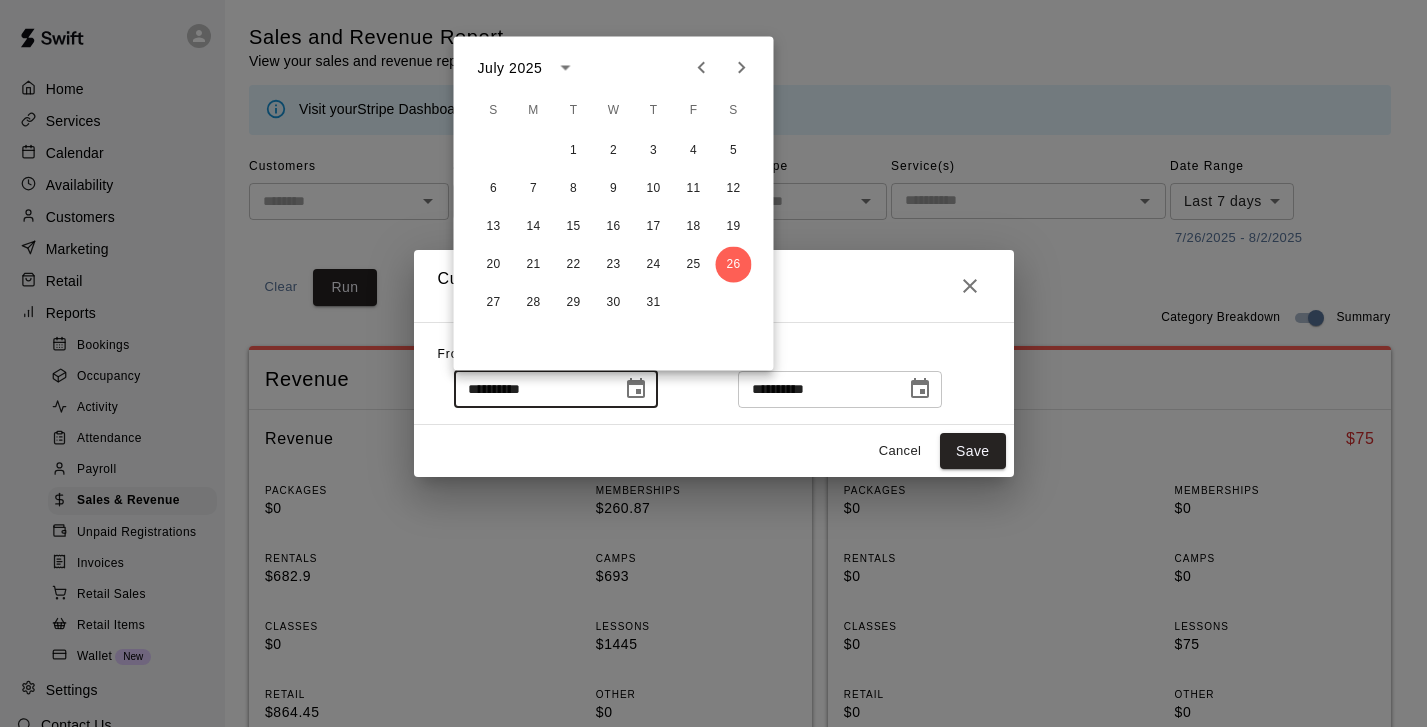 click 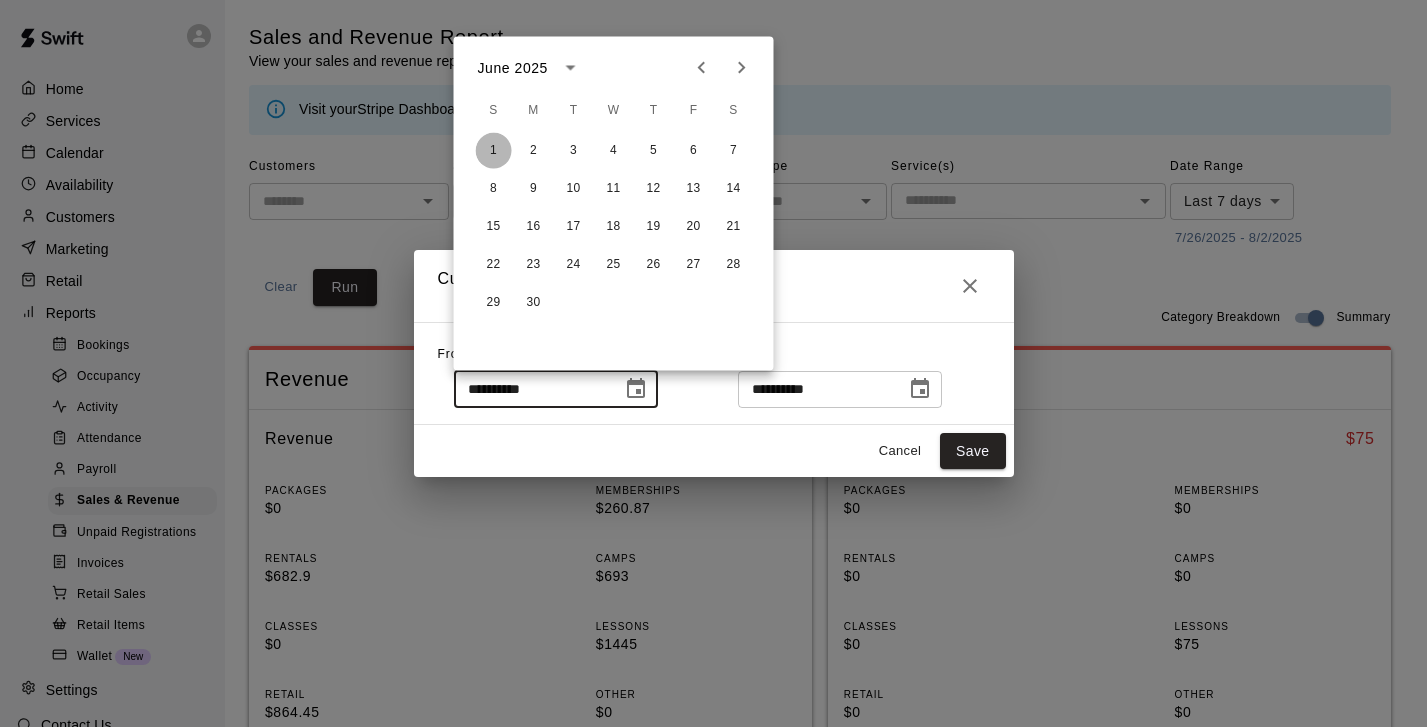 click on "1" at bounding box center [494, 151] 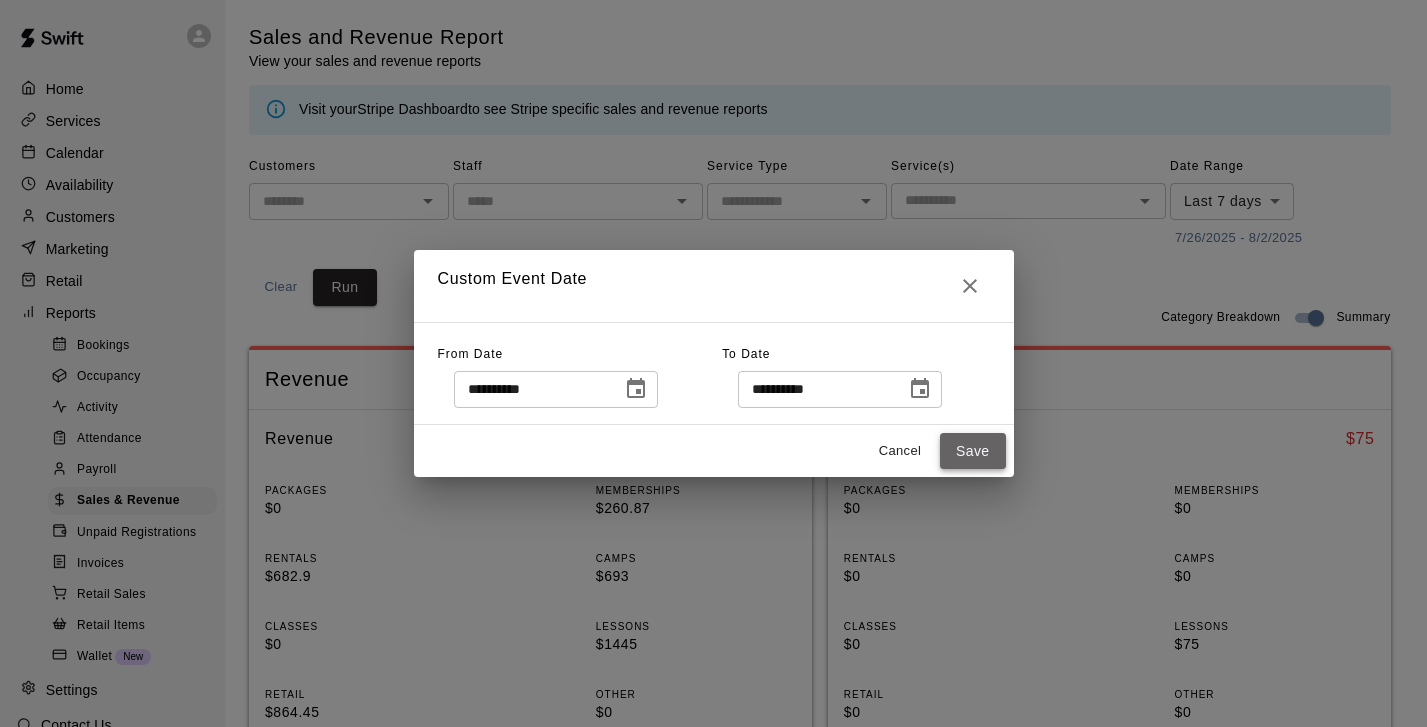 click on "Save" at bounding box center [973, 451] 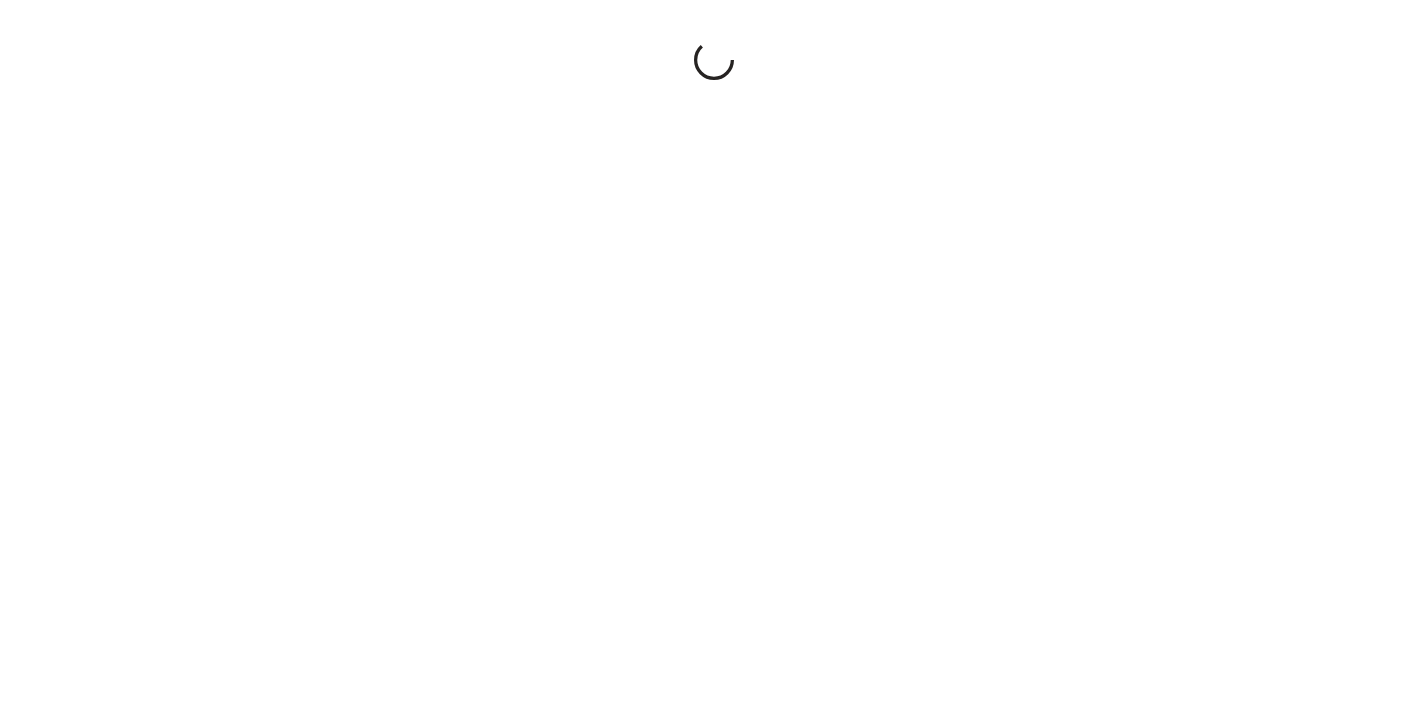 scroll, scrollTop: 0, scrollLeft: 0, axis: both 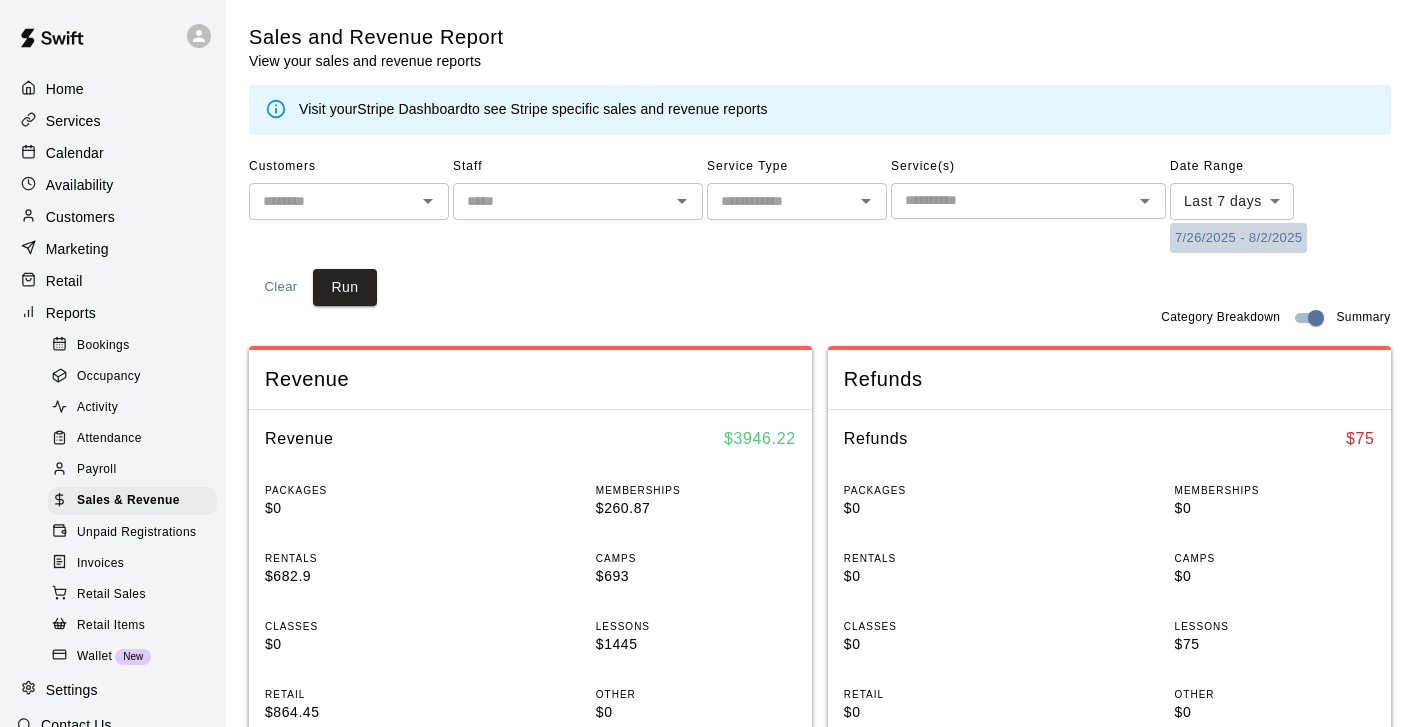 click on "7/26/2025 - 8/2/2025" at bounding box center (1238, 238) 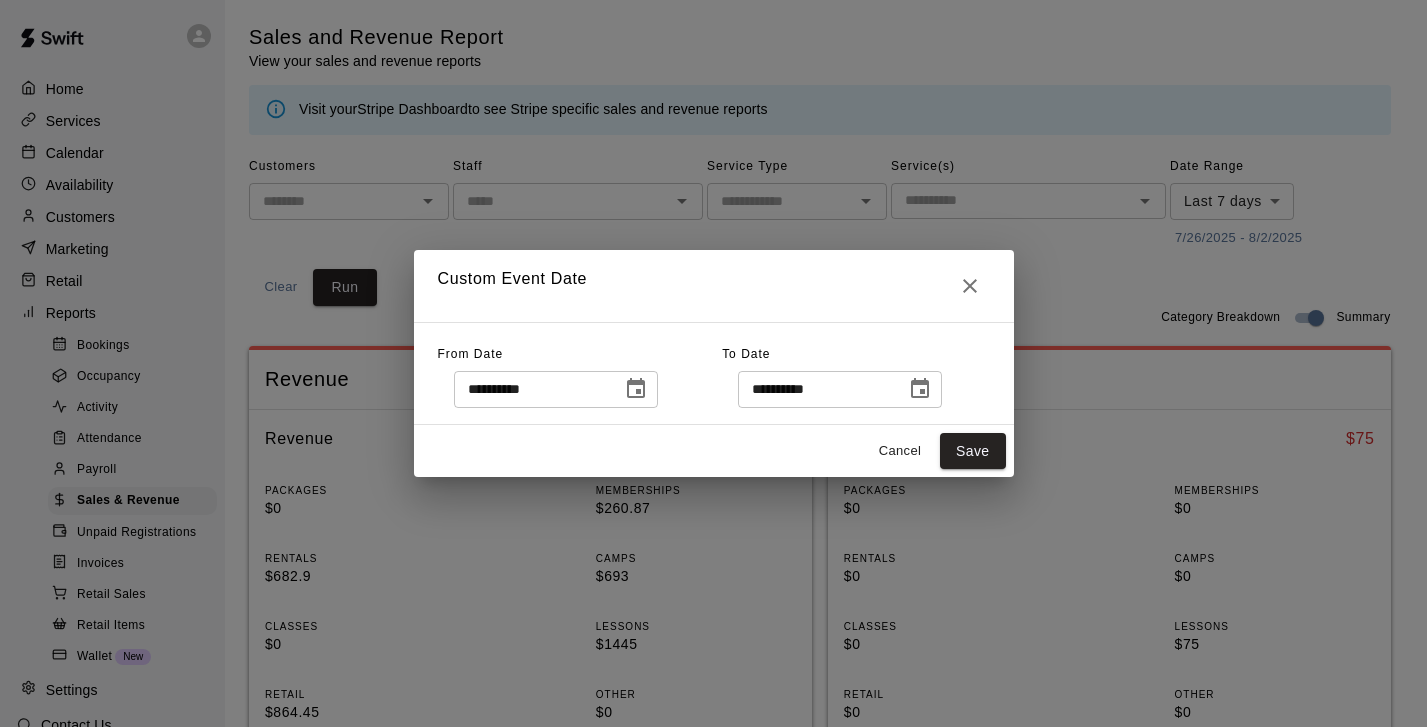click 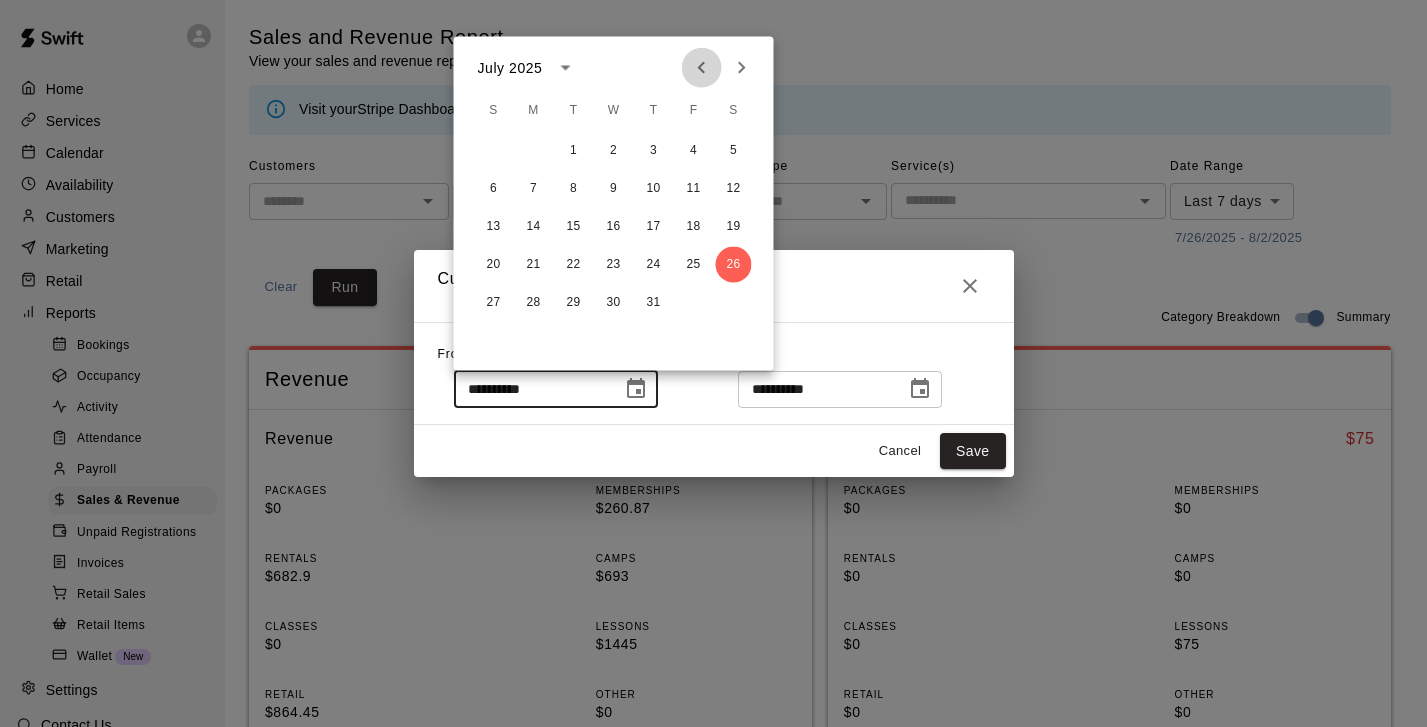 click 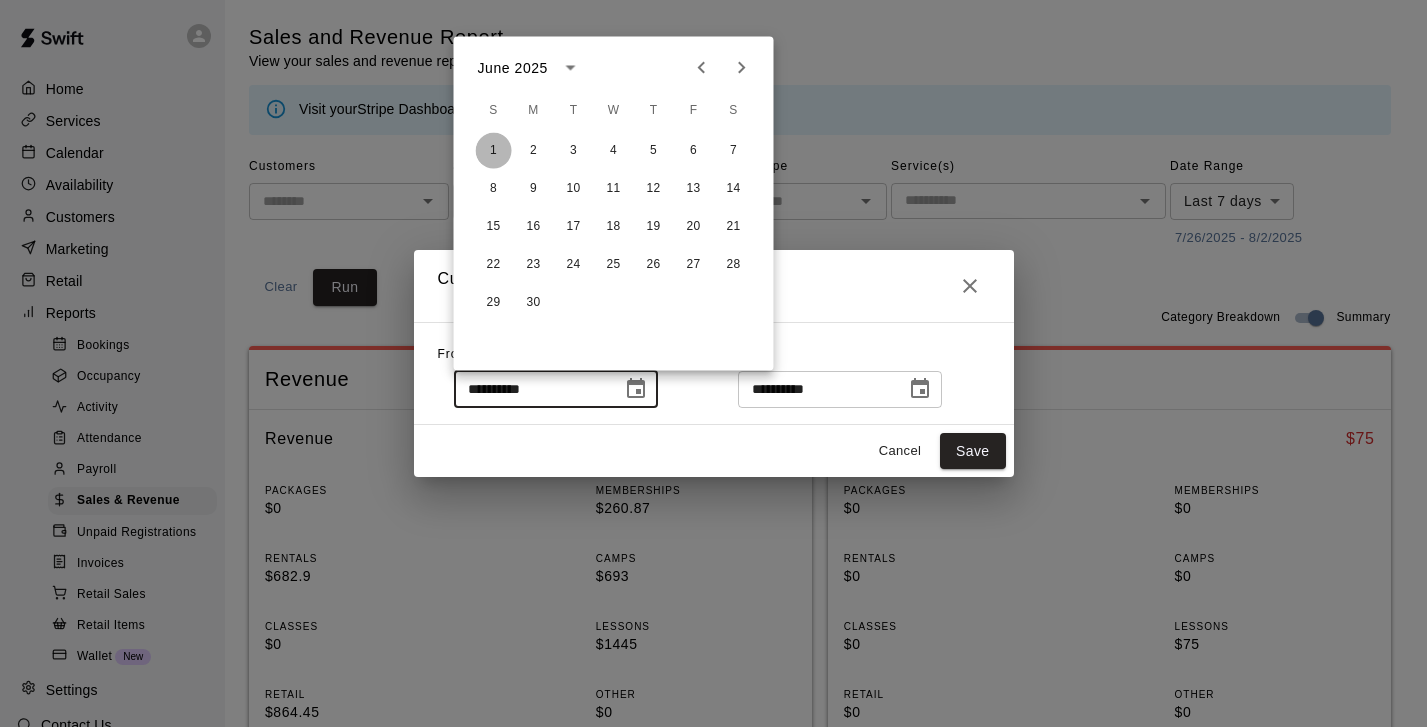 click on "1" at bounding box center [494, 151] 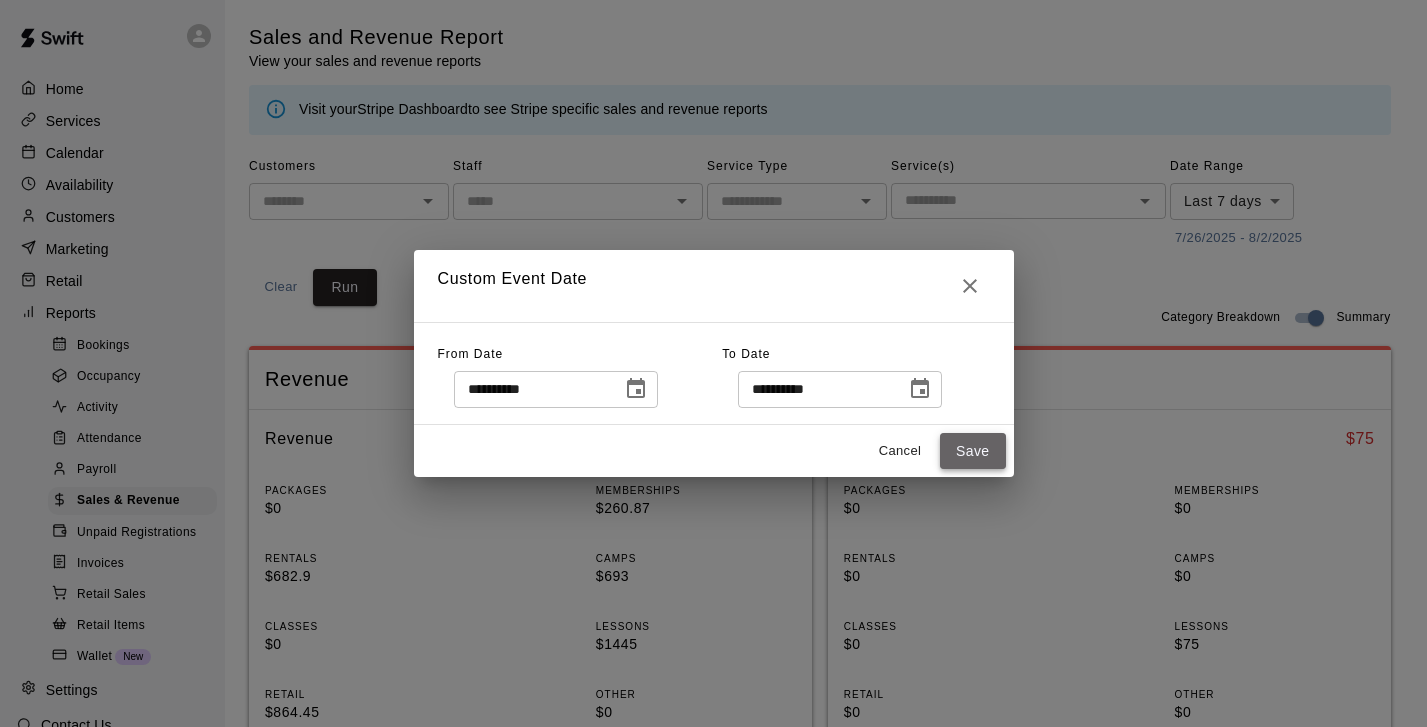 click on "Save" at bounding box center [973, 451] 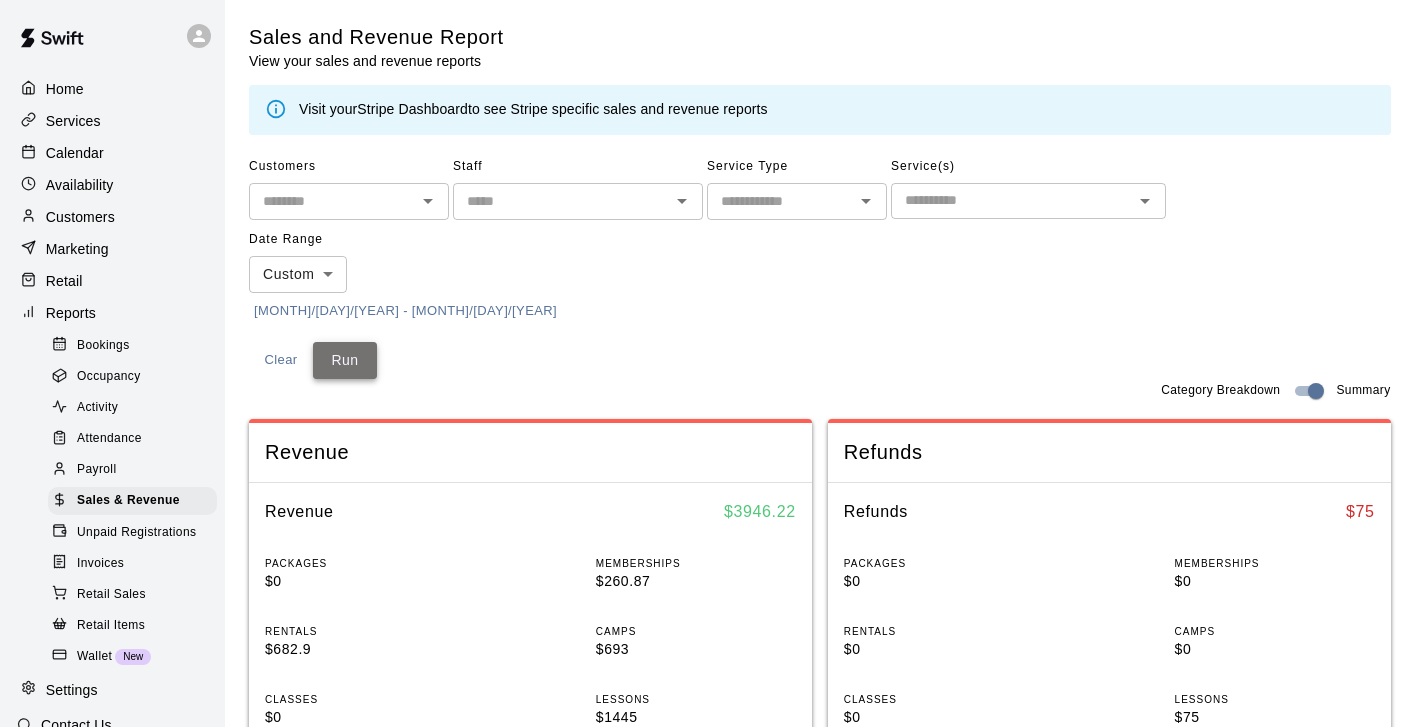 click on "Run" at bounding box center (345, 360) 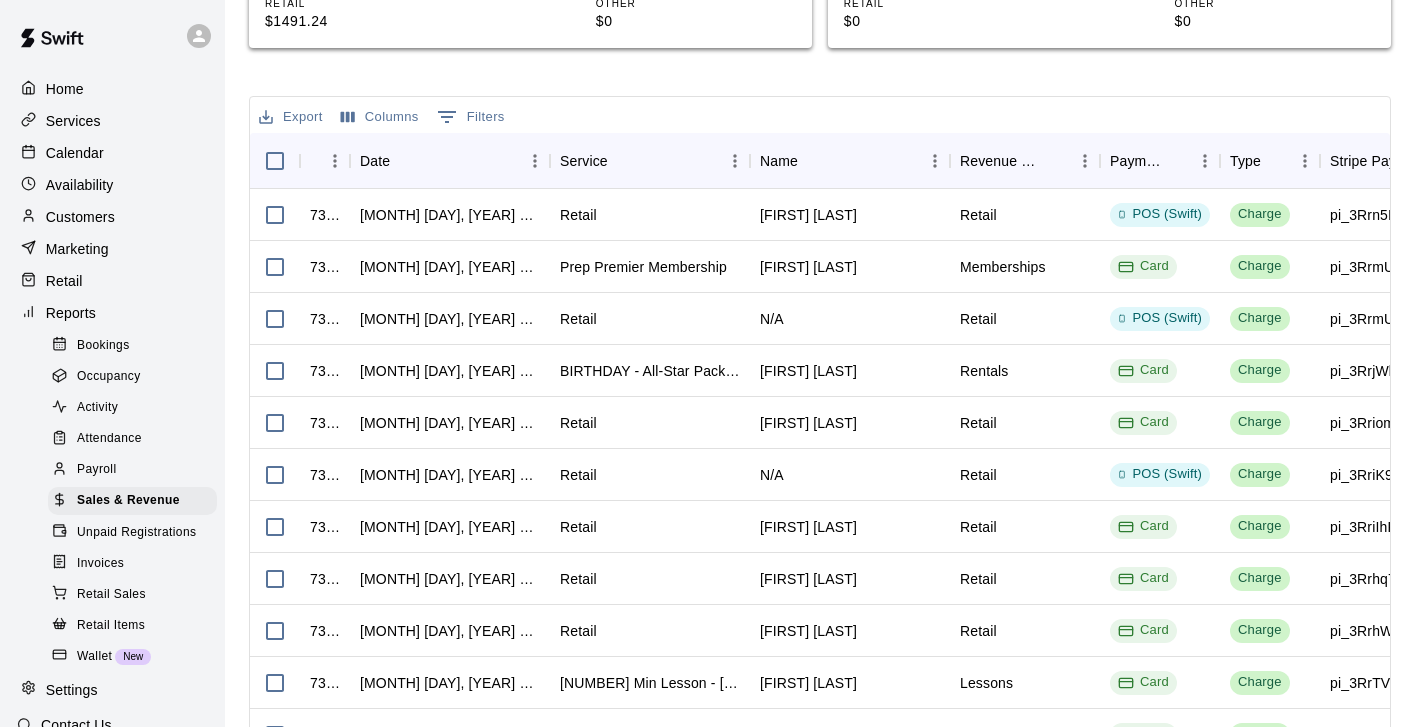 scroll, scrollTop: 763, scrollLeft: 0, axis: vertical 